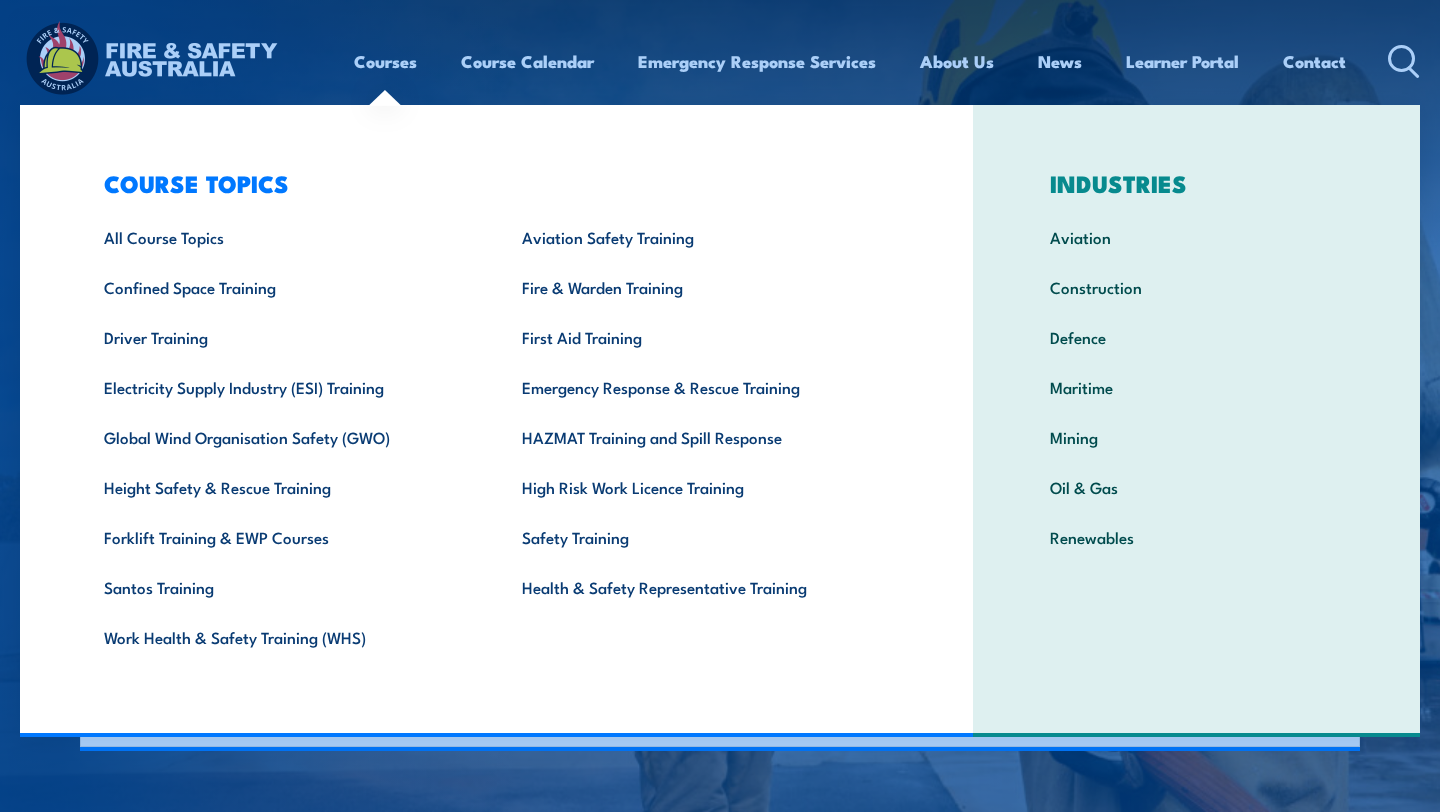 scroll, scrollTop: 0, scrollLeft: 0, axis: both 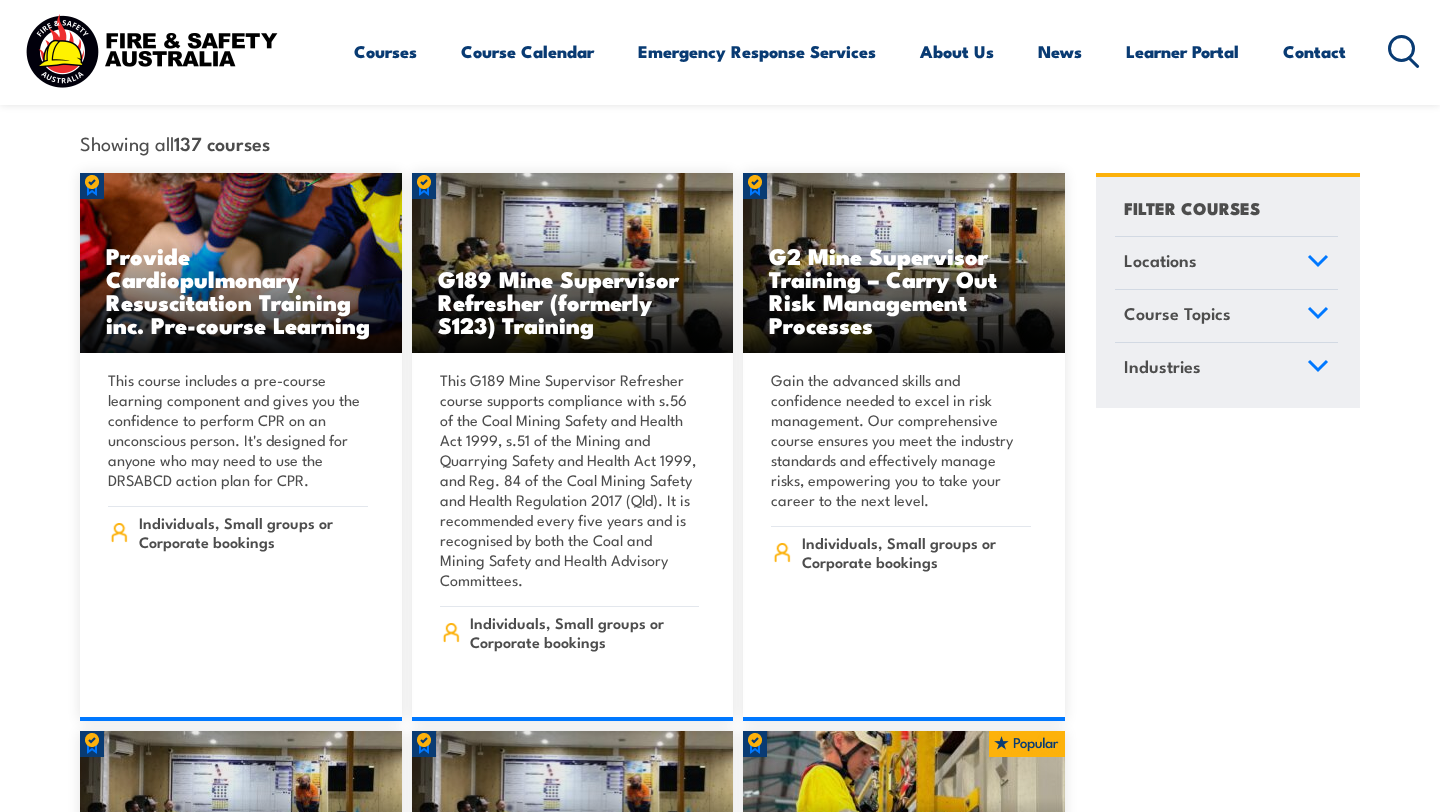 click on "Locations" at bounding box center (1160, 260) 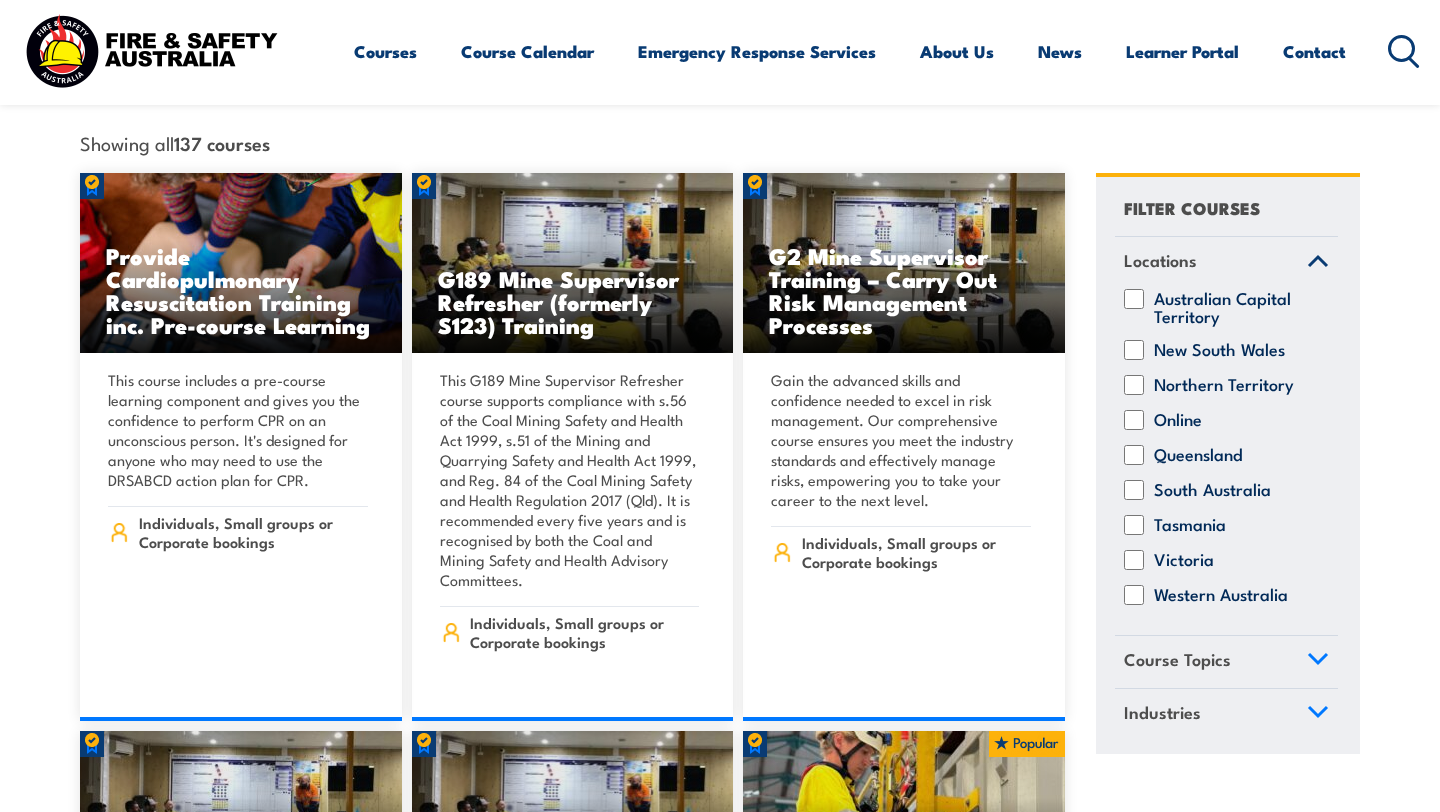 click on "Western Australia" at bounding box center (1221, 595) 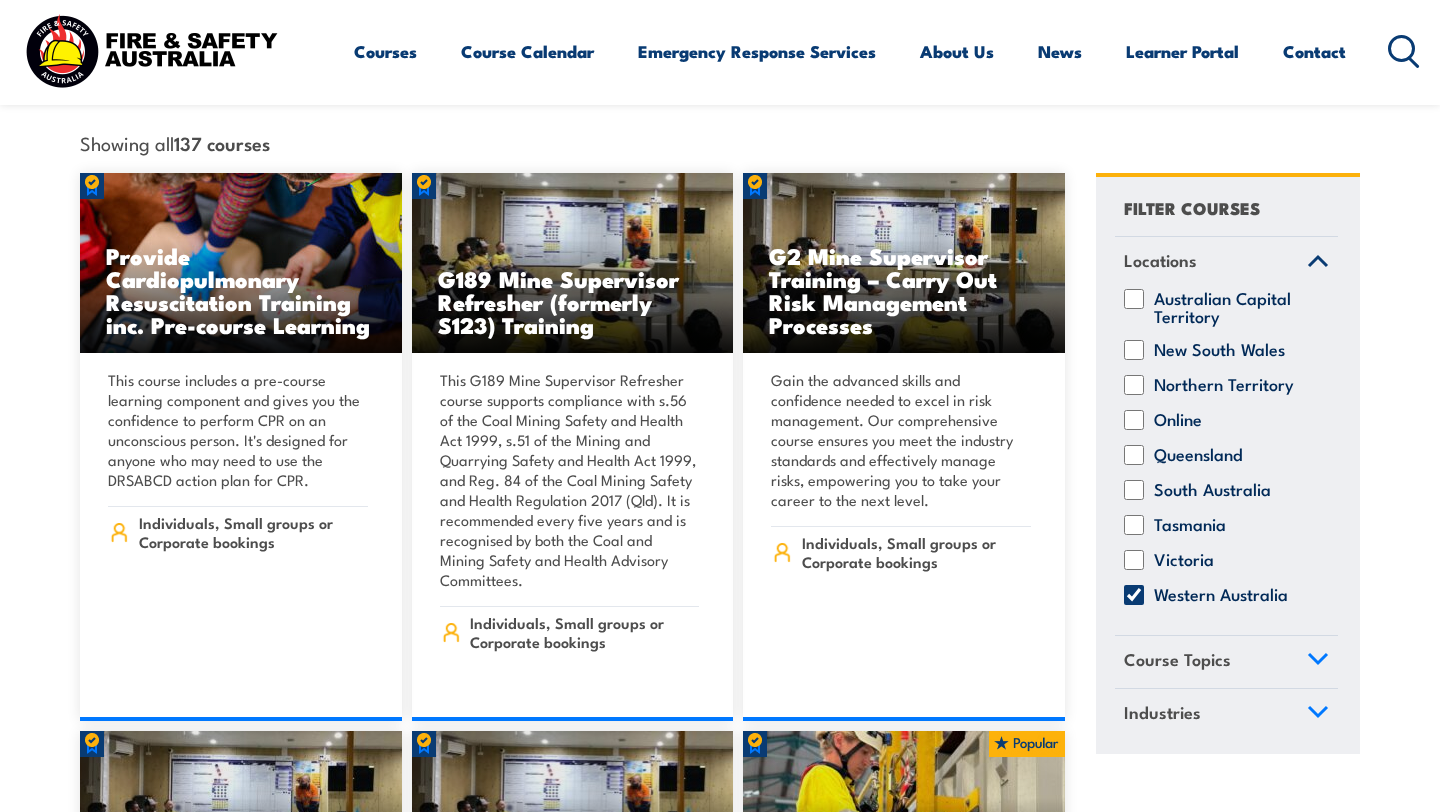 click on "Locations" at bounding box center (1226, 263) 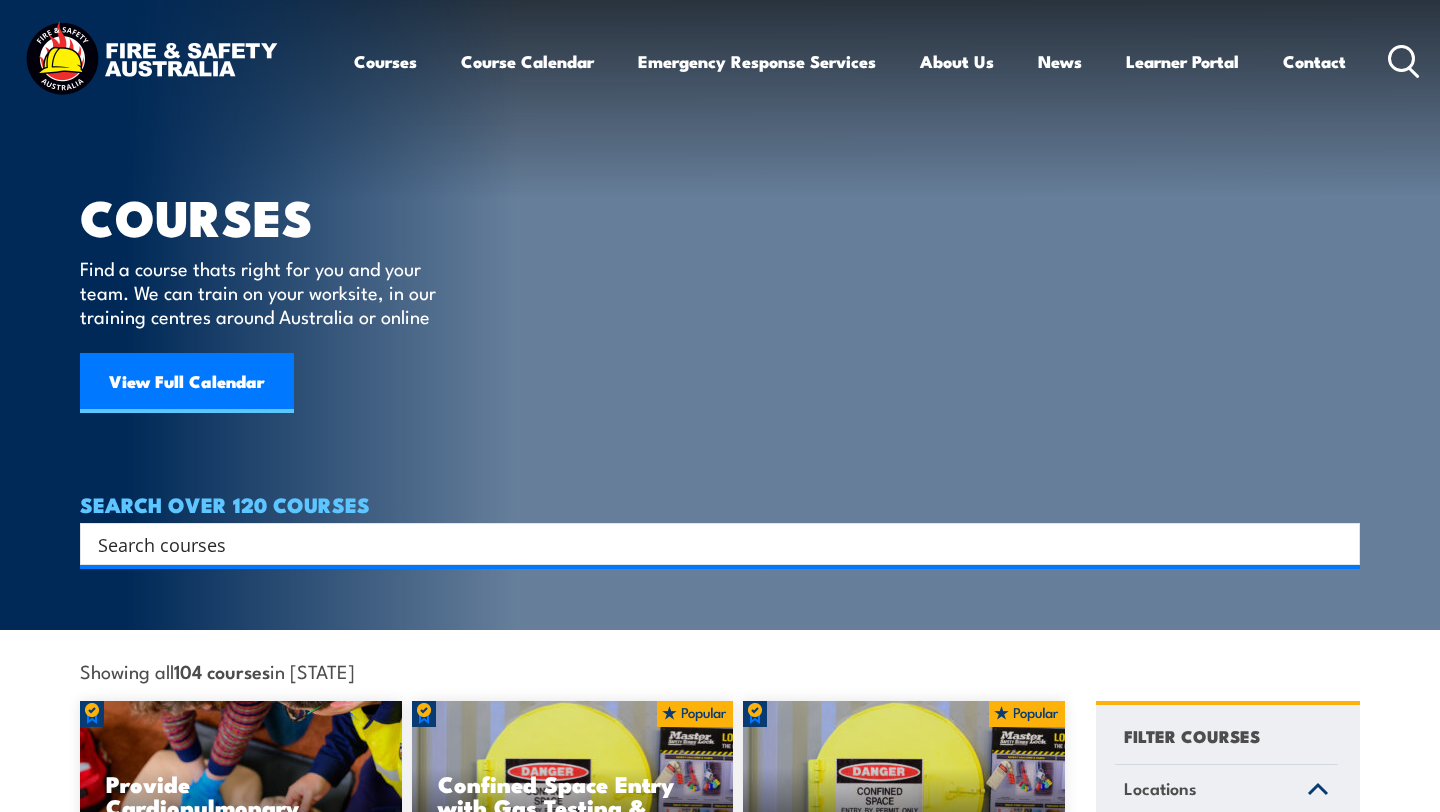 scroll, scrollTop: 0, scrollLeft: 0, axis: both 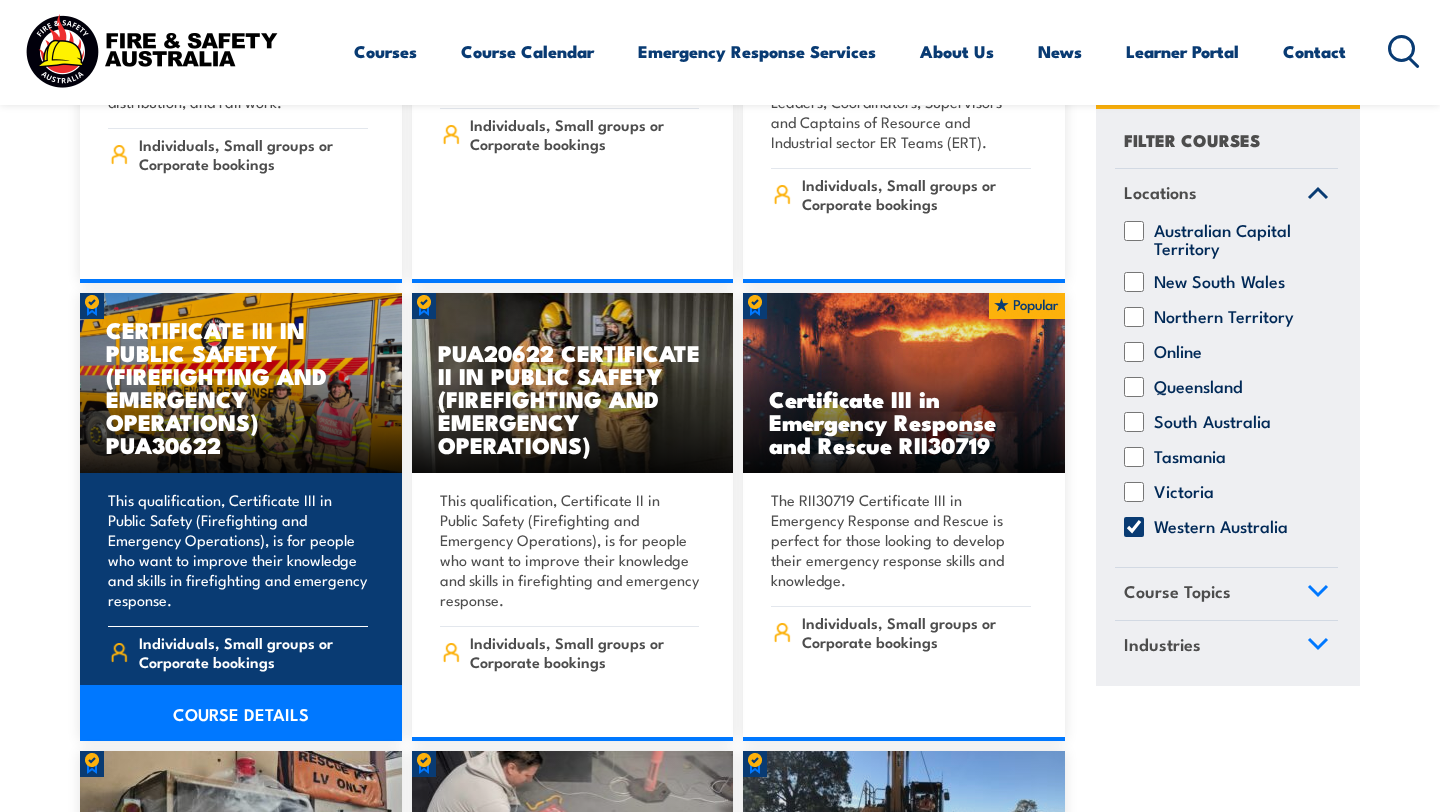 click on "CERTIFICATE III IN PUBLIC SAFETY (FIREFIGHTING AND EMERGENCY OPERATIONS) PUA30622" at bounding box center (241, 387) 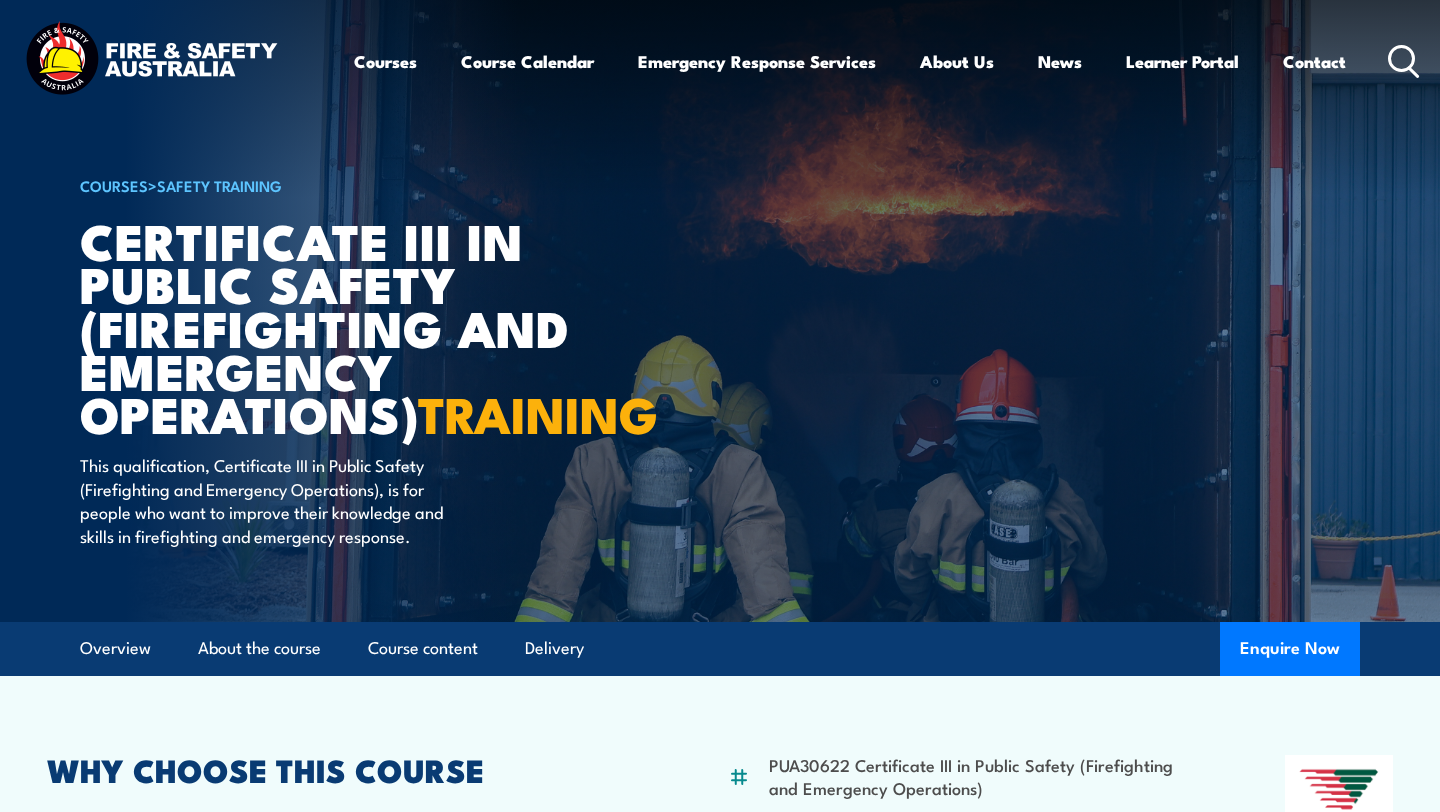 scroll, scrollTop: 1168, scrollLeft: 0, axis: vertical 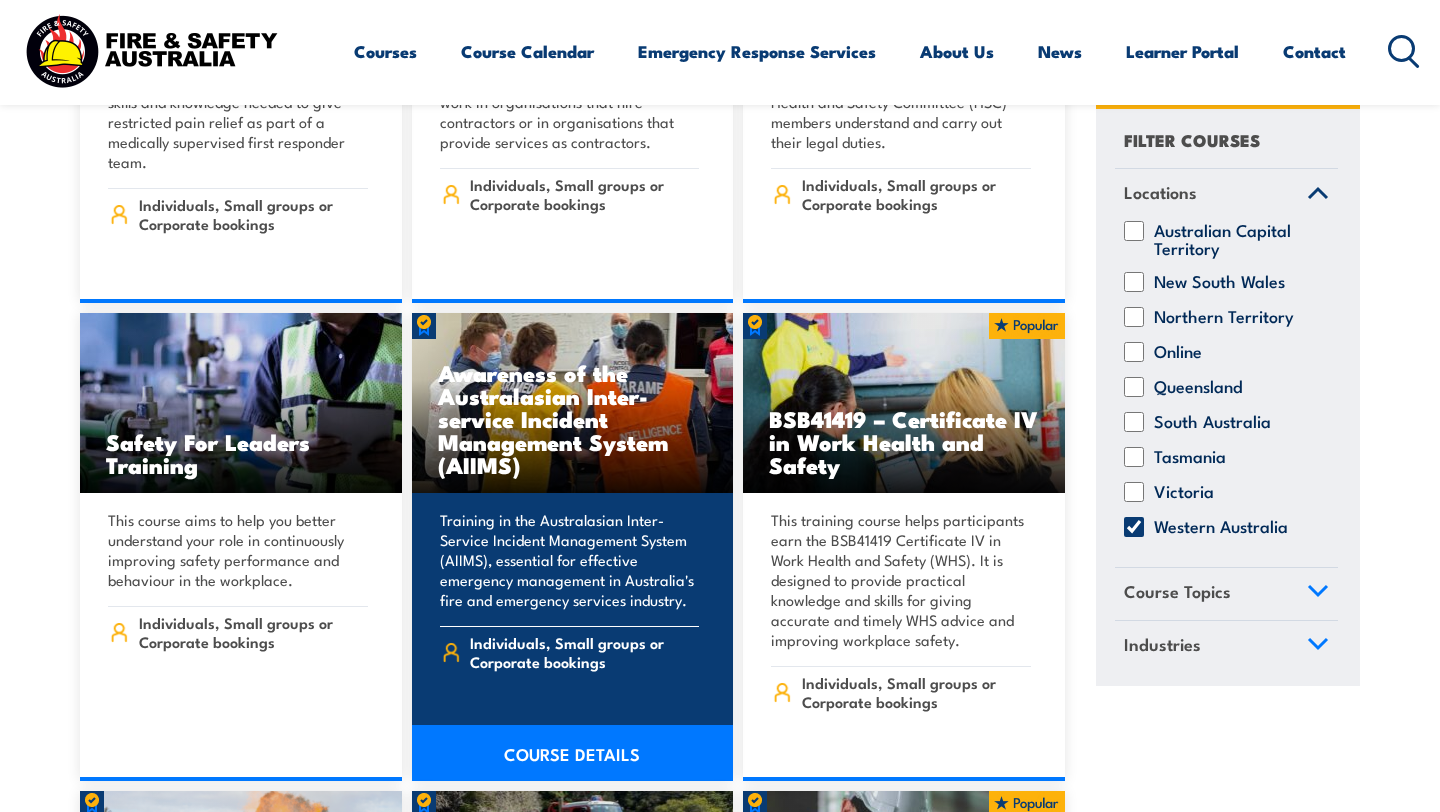 click on "Awareness of the Australasian Inter-service Incident Management System (AIIMS)" at bounding box center (573, 418) 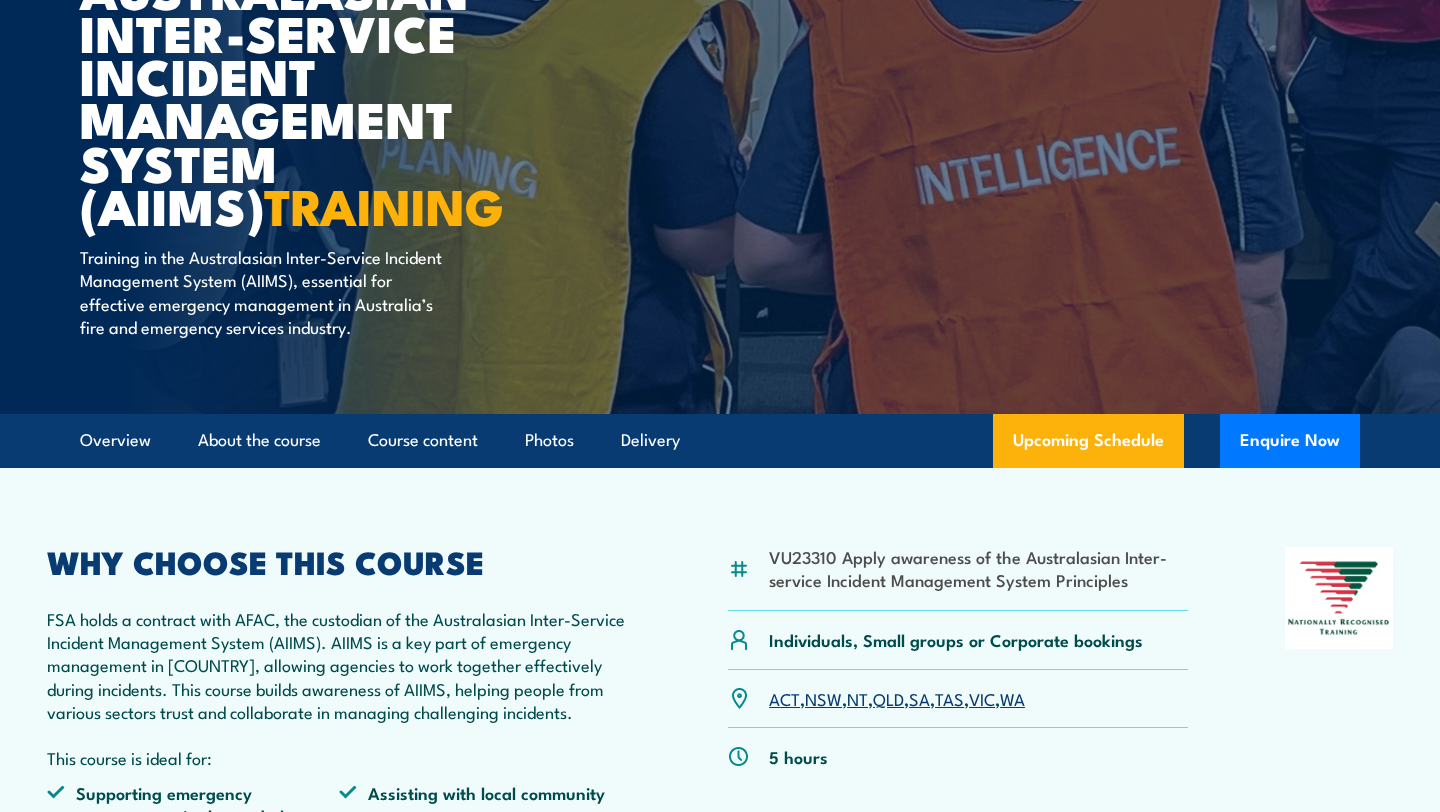 scroll, scrollTop: 0, scrollLeft: 0, axis: both 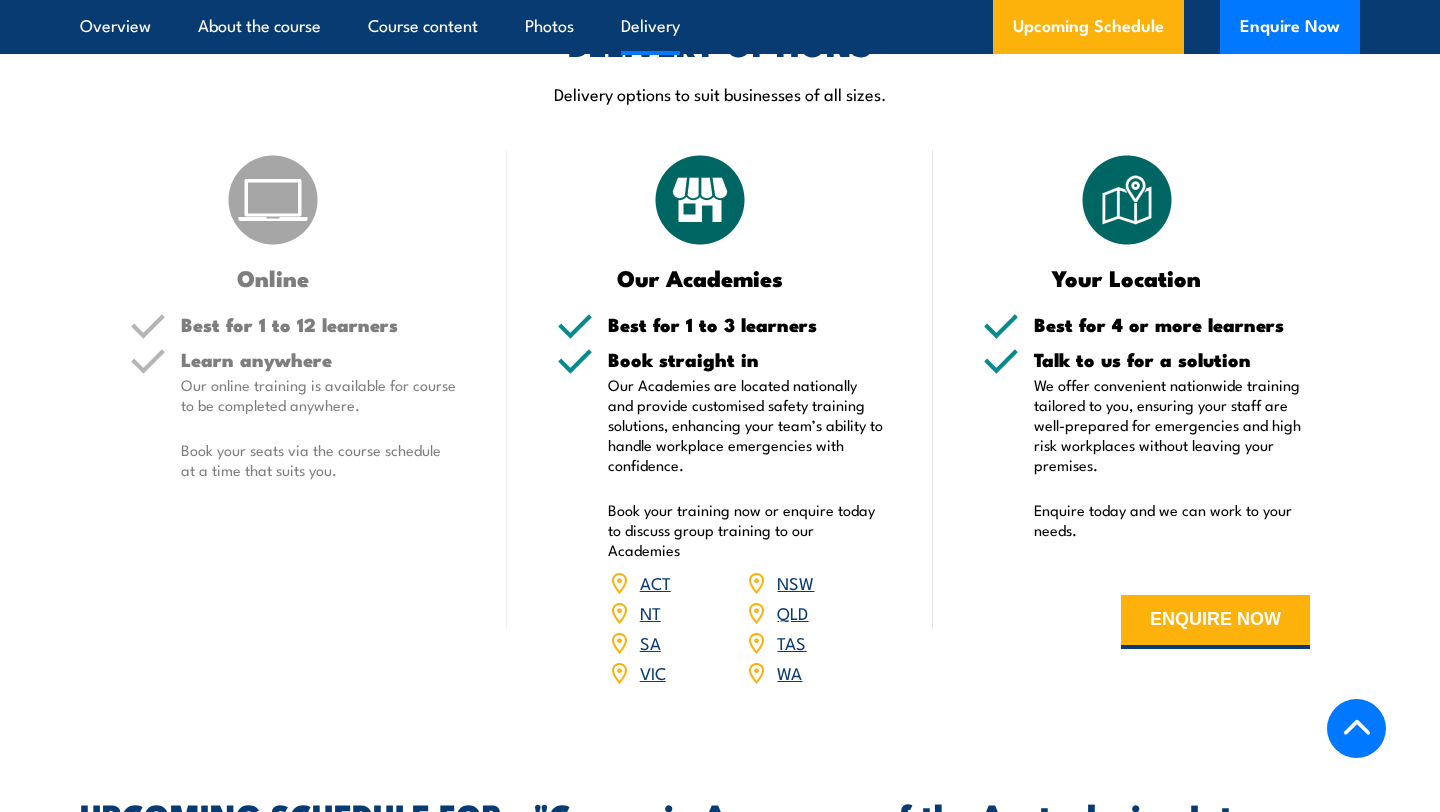 click at bounding box center [273, 200] 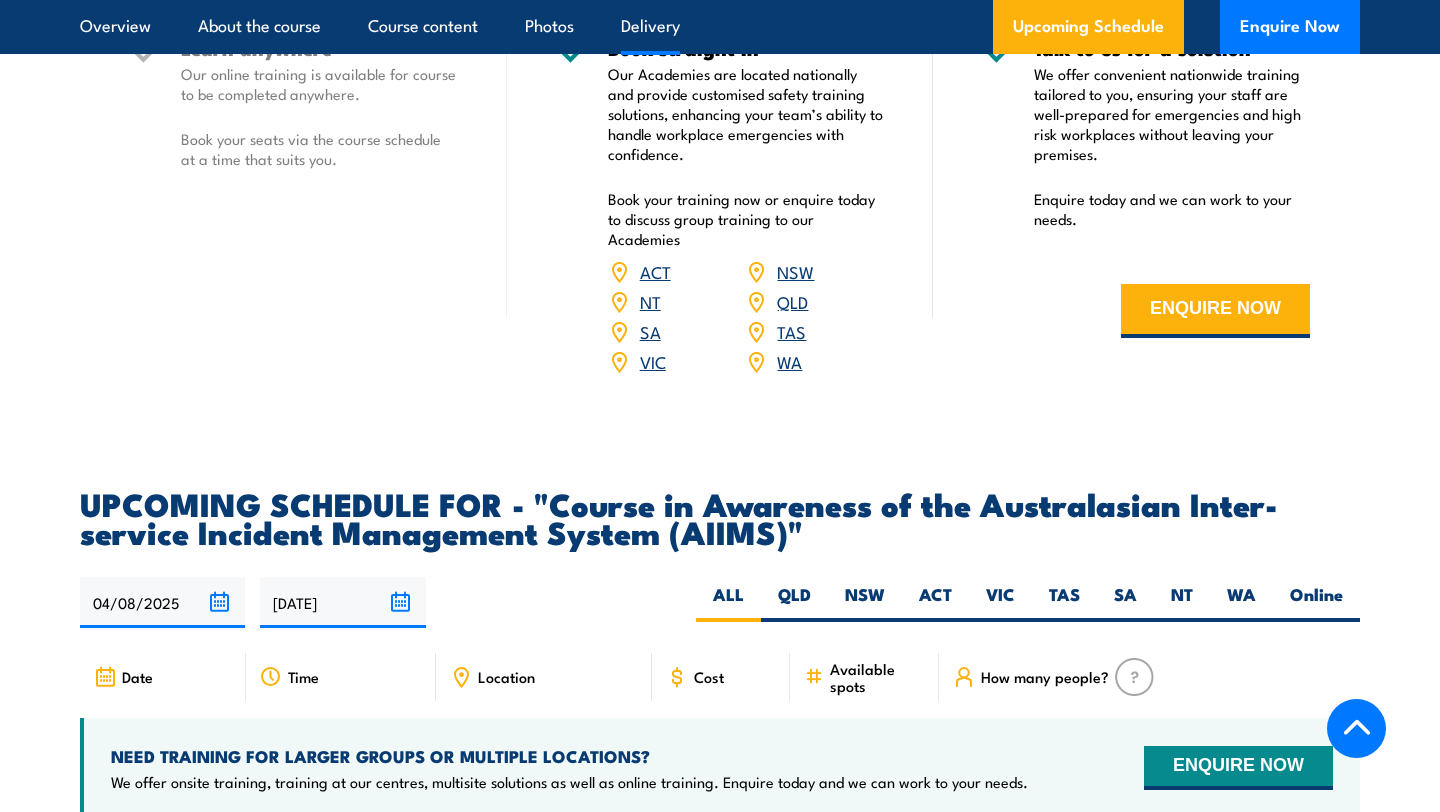 scroll, scrollTop: 3288, scrollLeft: 0, axis: vertical 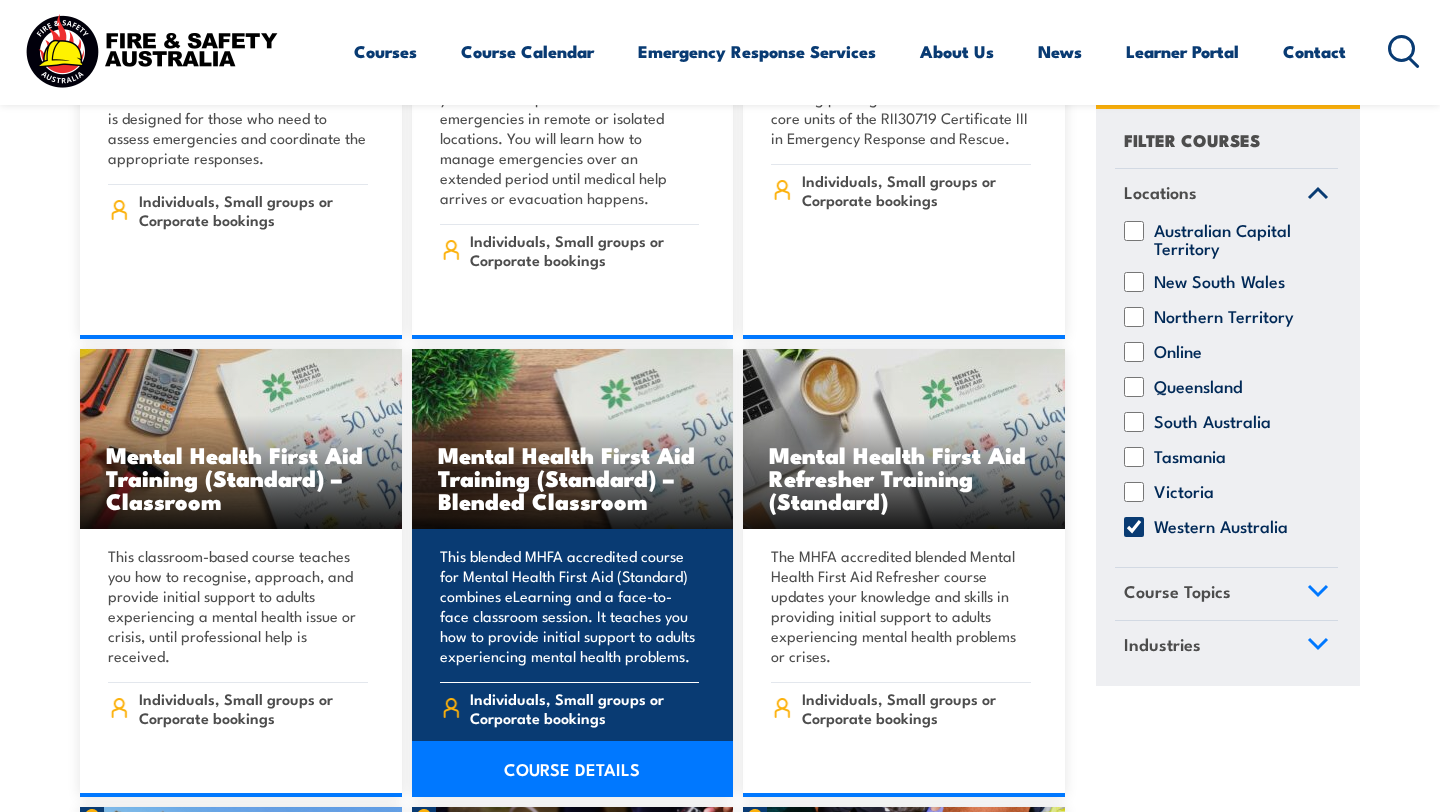 click on "Mental Health First Aid Training (Standard) – Blended Classroom" at bounding box center (573, 477) 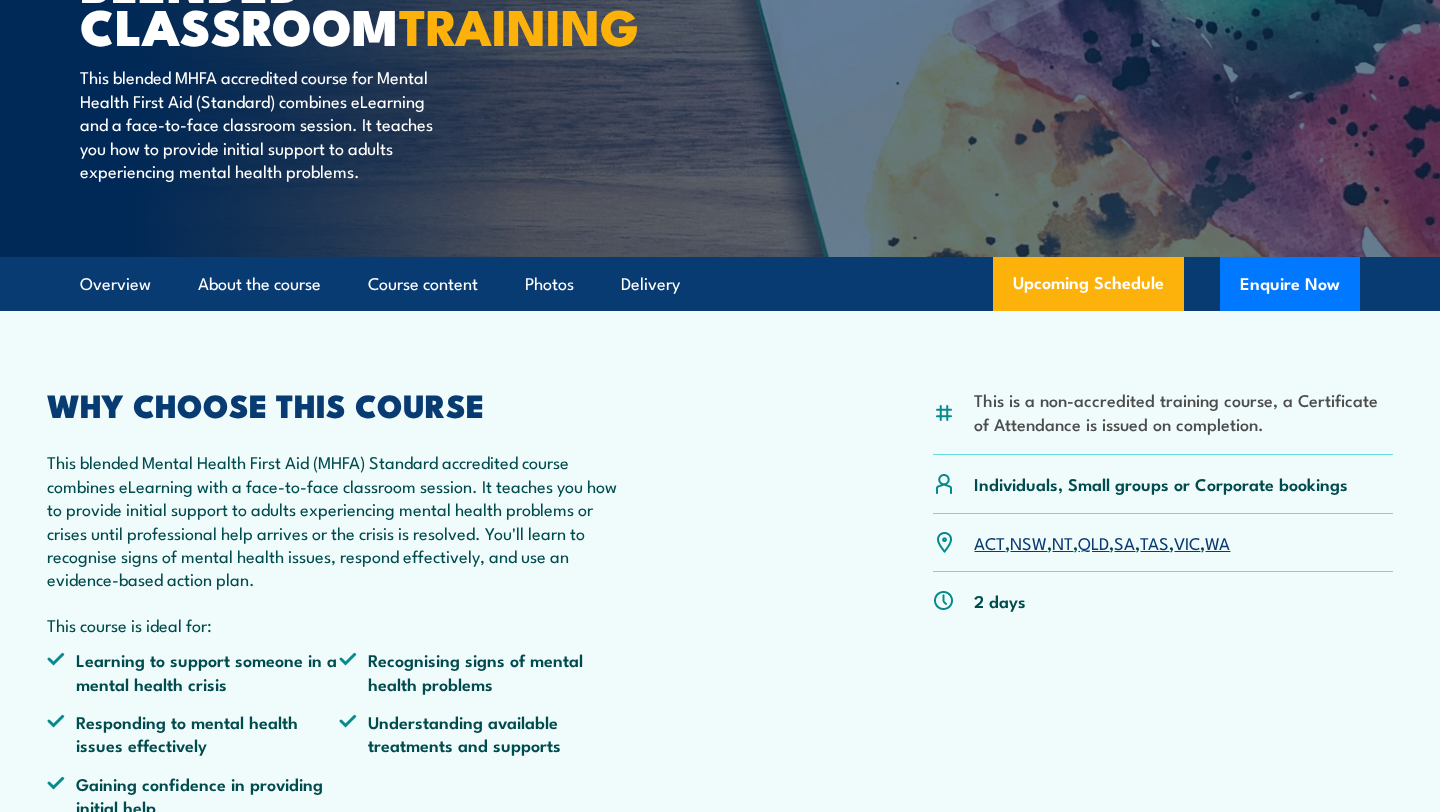 scroll, scrollTop: 0, scrollLeft: 0, axis: both 